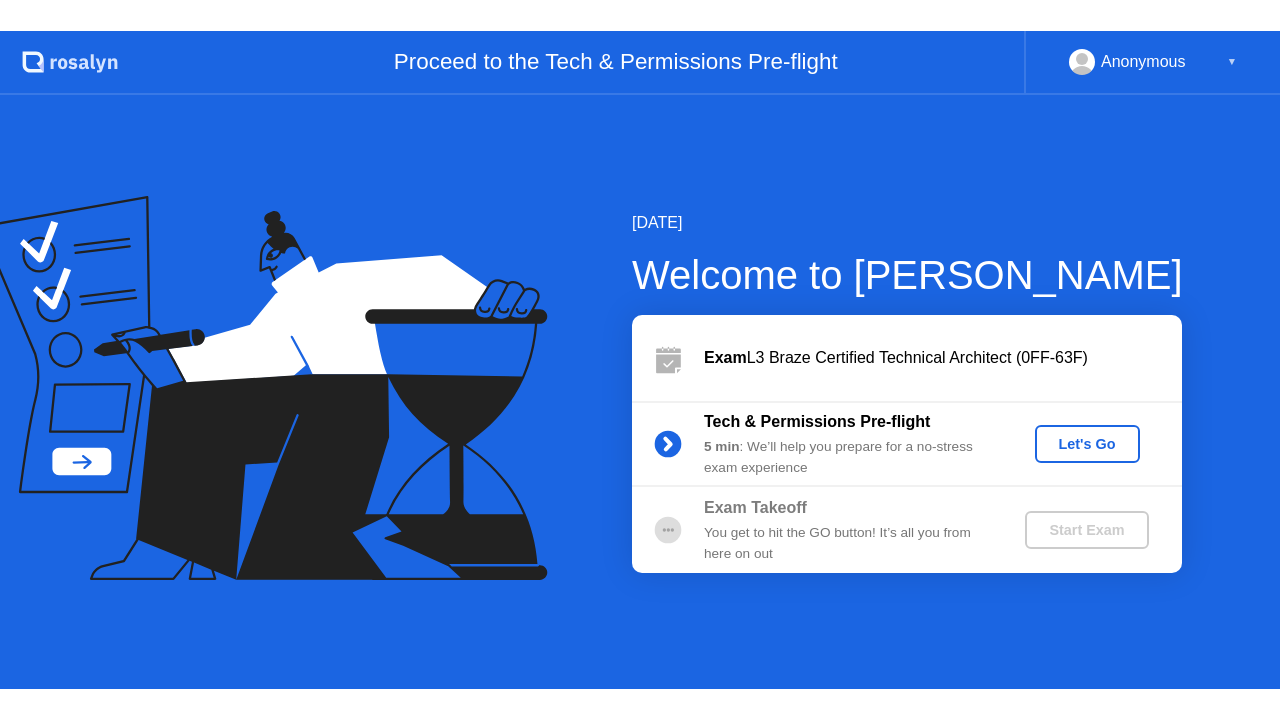 scroll, scrollTop: 0, scrollLeft: 0, axis: both 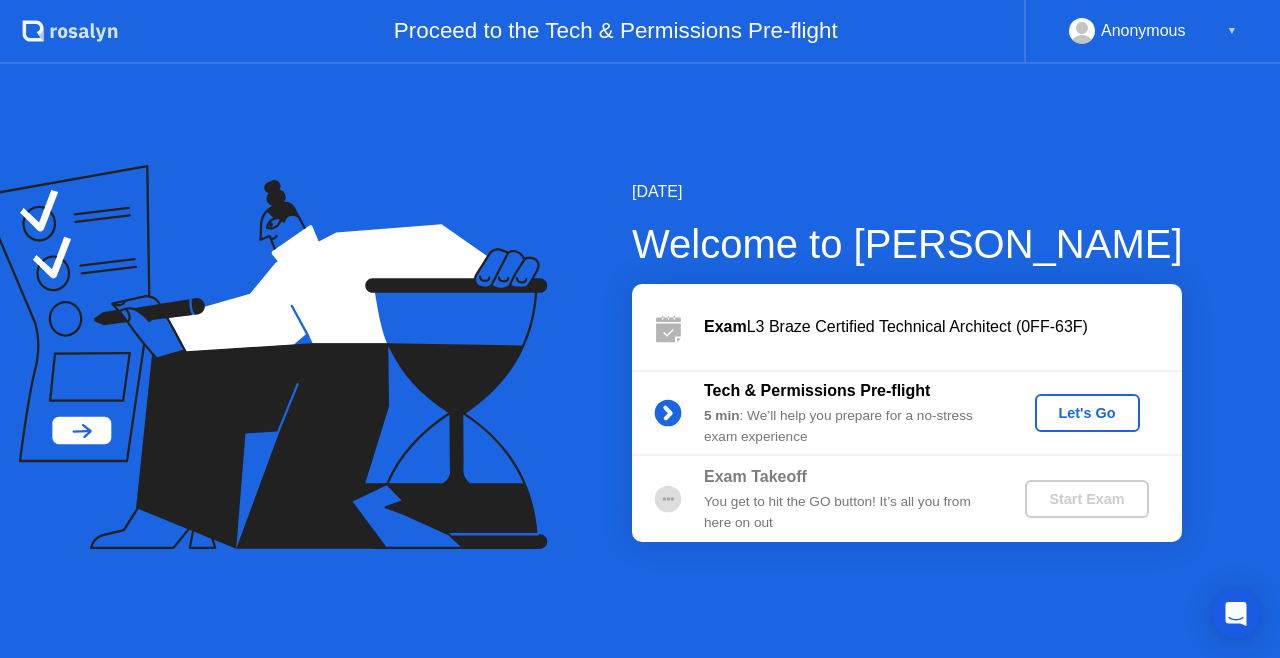 click on "Let's Go" 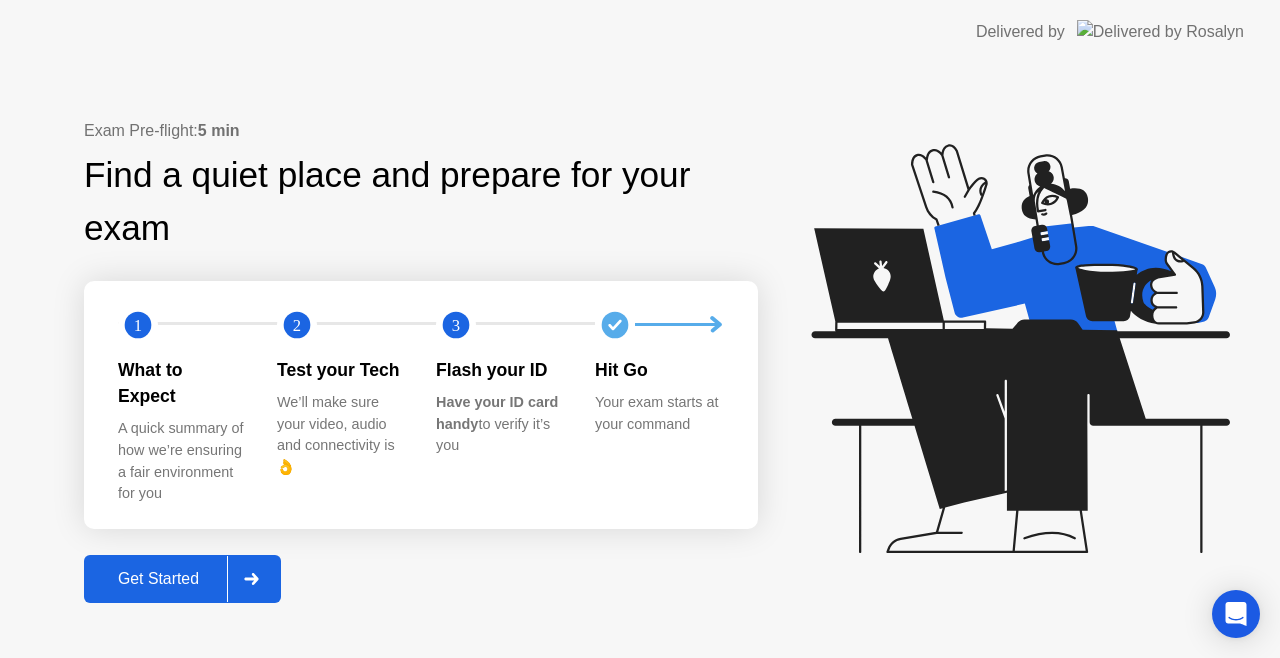 click on "Get Started" 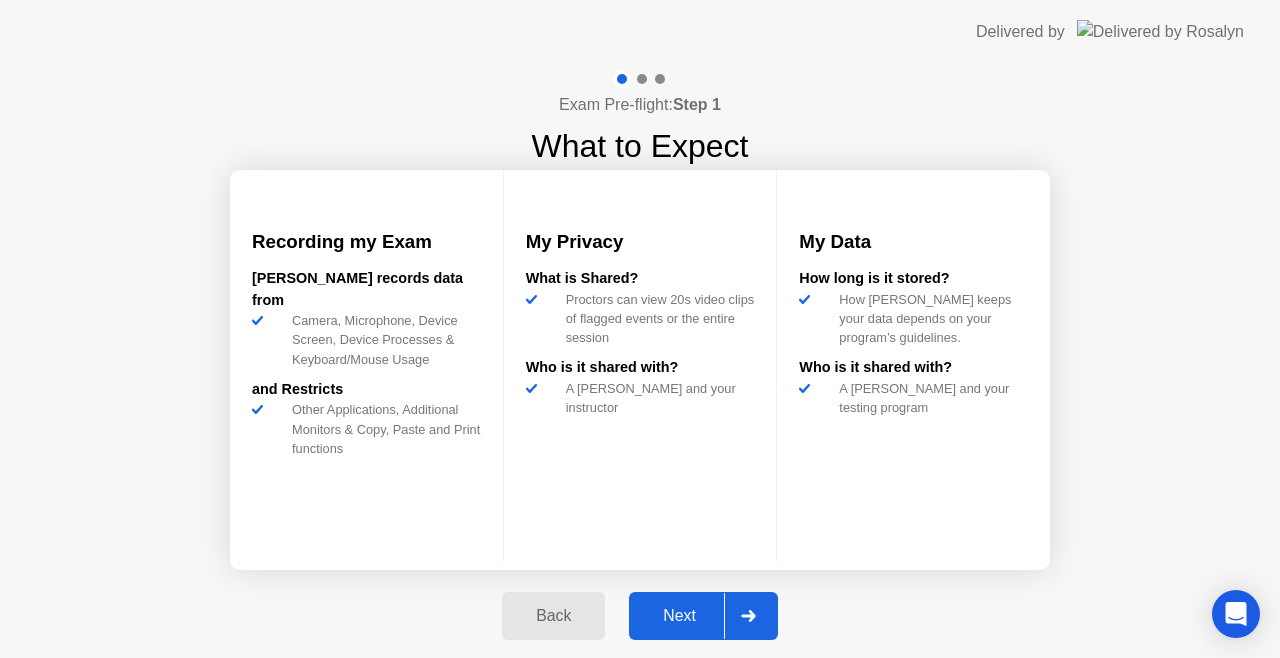 click on "Back Next" 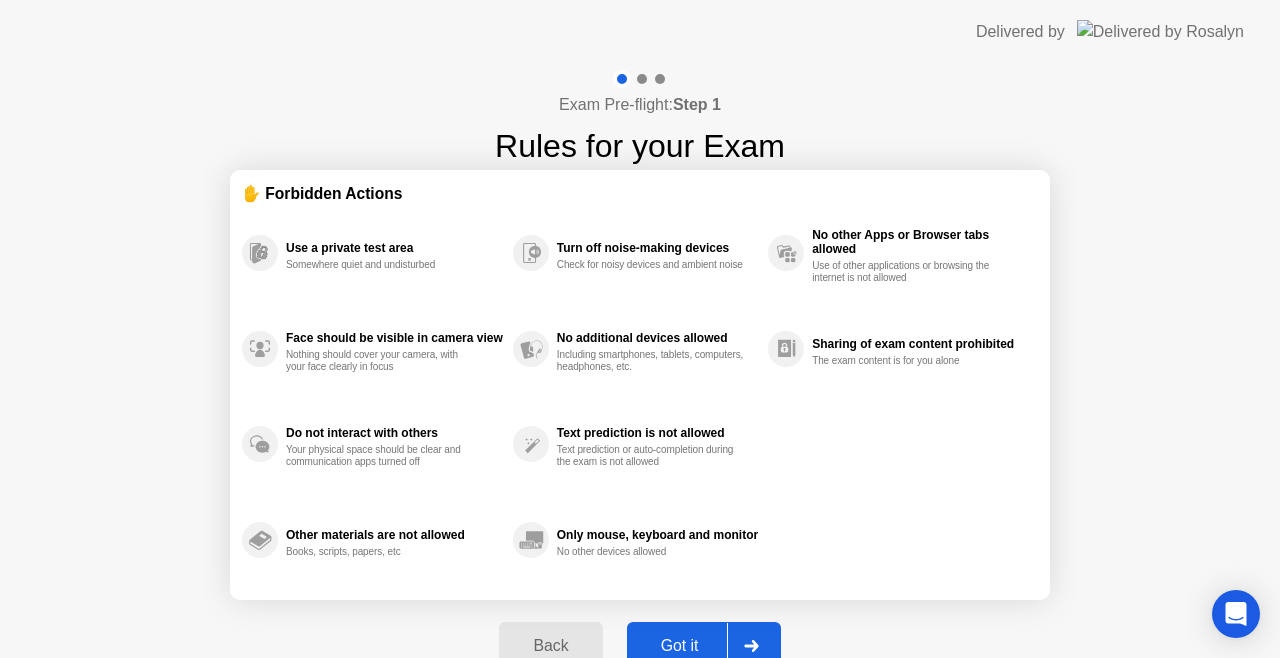 click on "Got it" 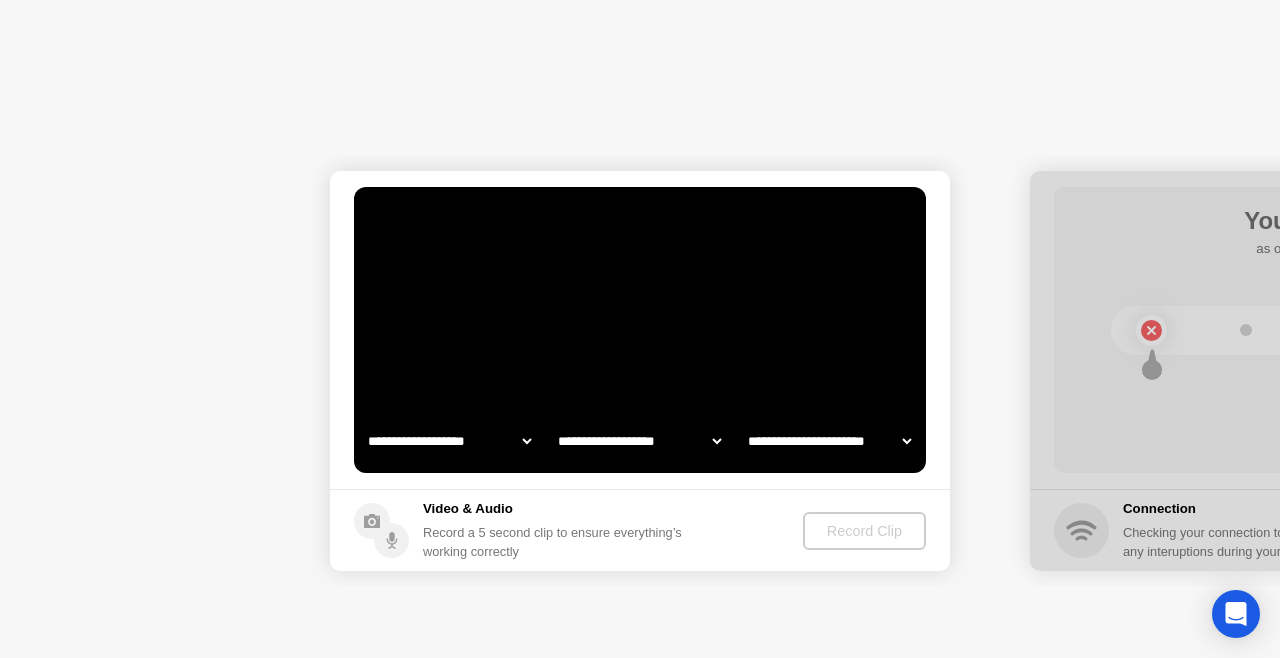 select on "**********" 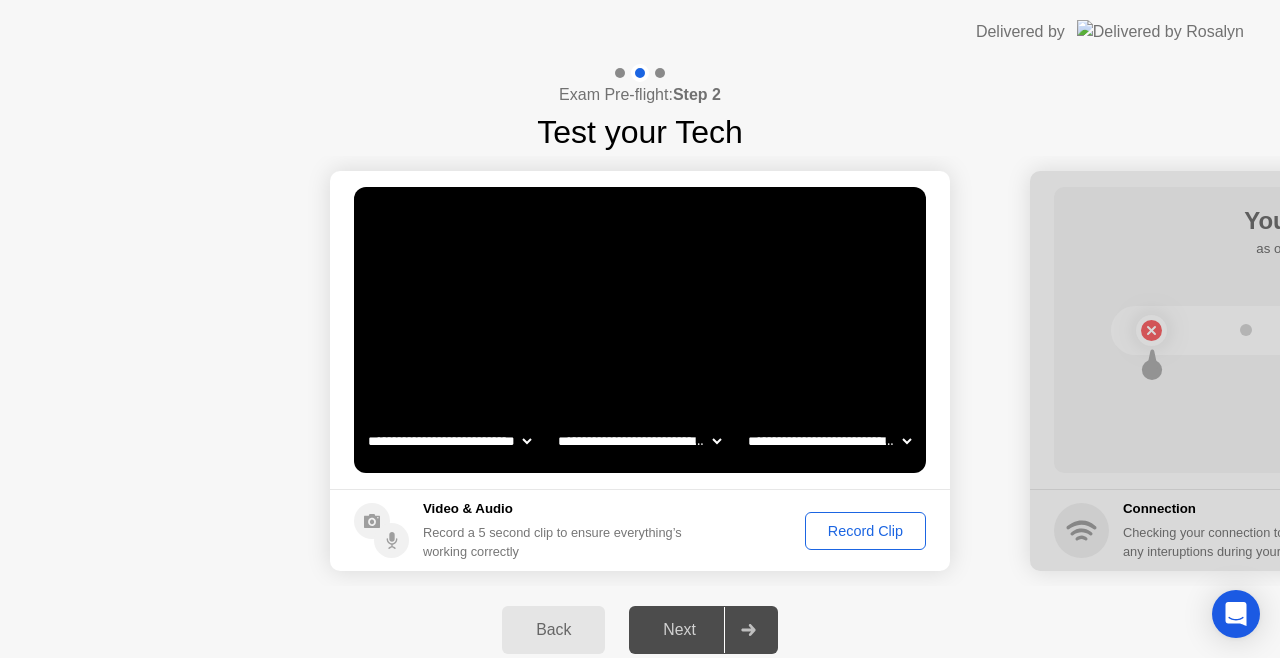click on "Record Clip" 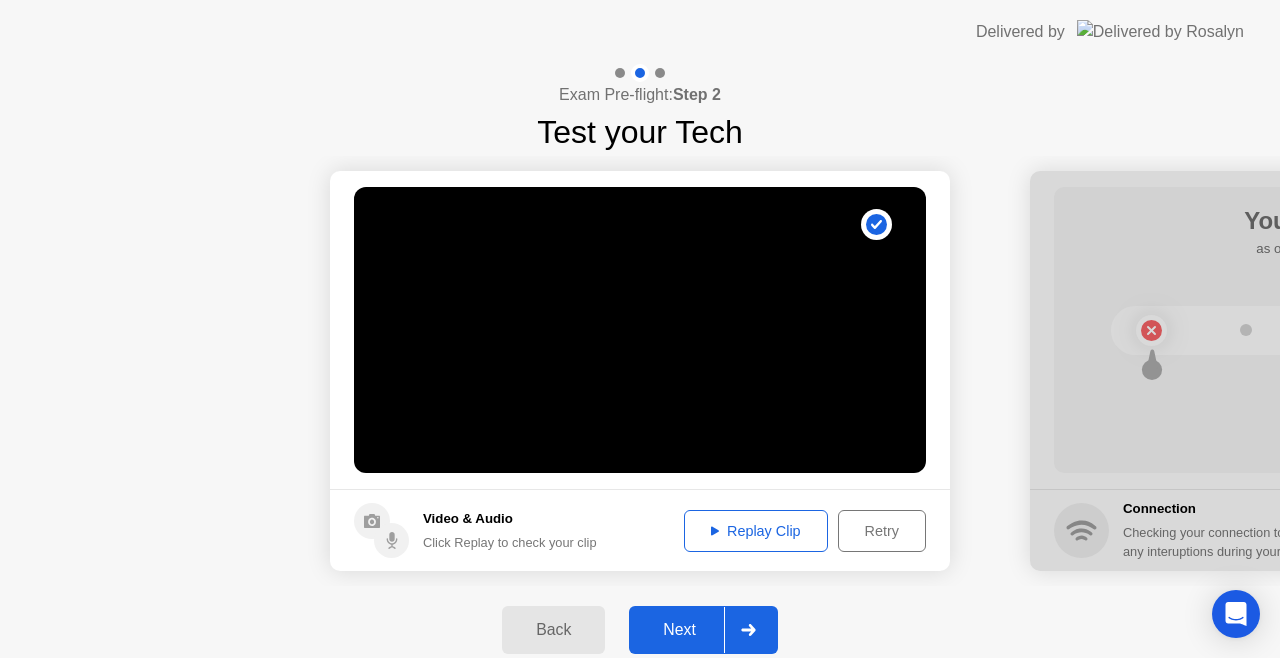 click on "Next" 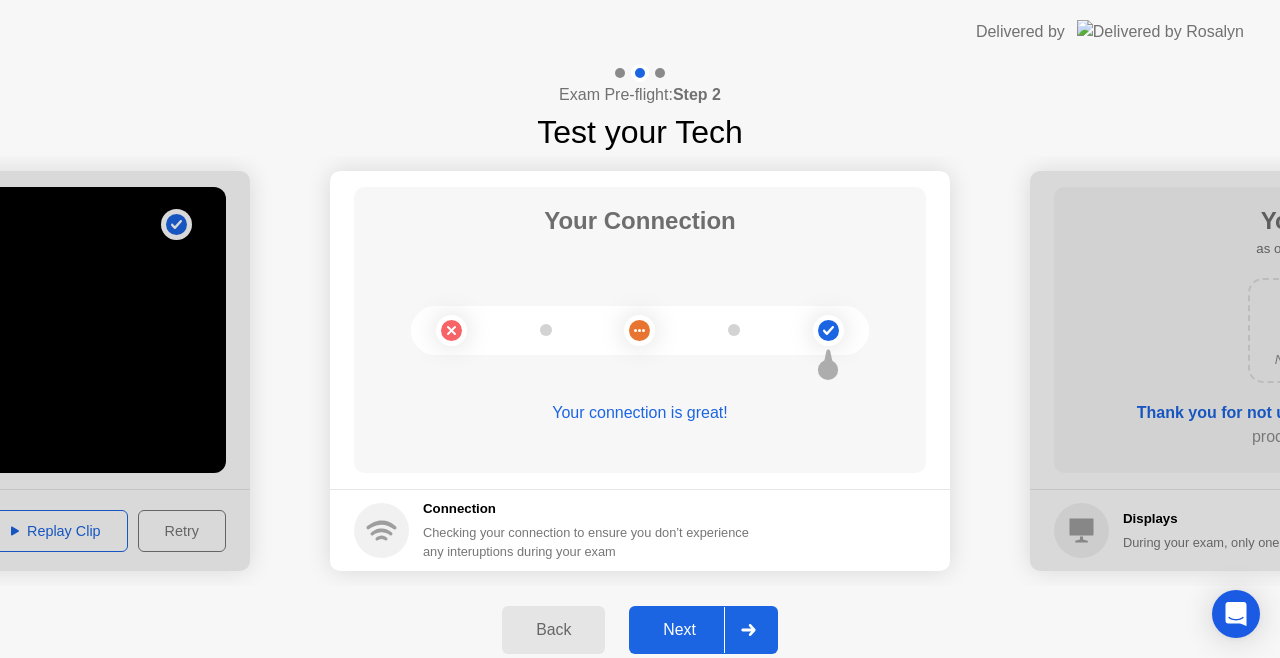 click on "Next" 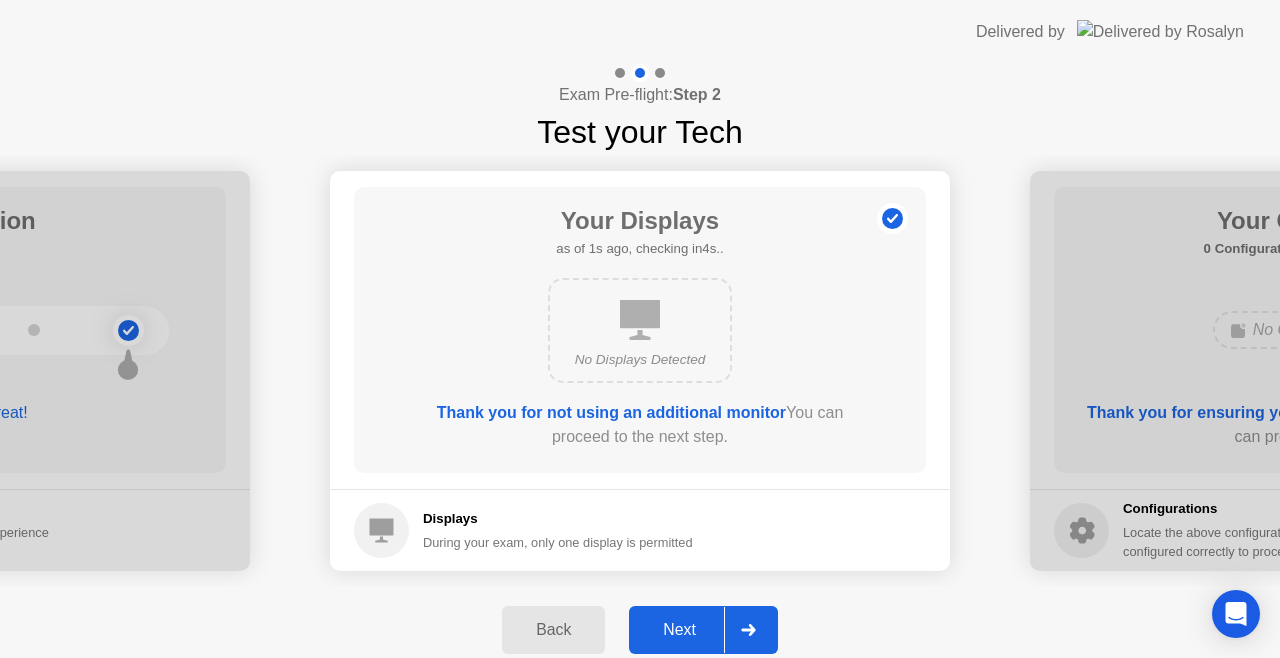 click on "Next" 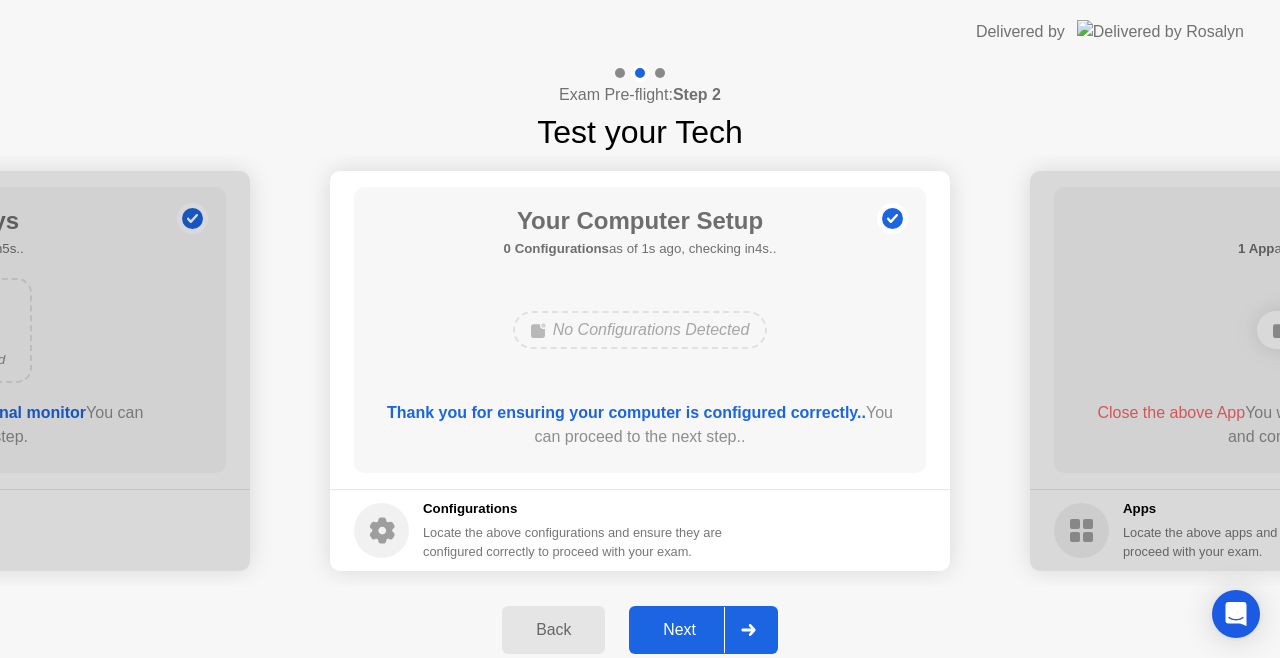click on "Next" 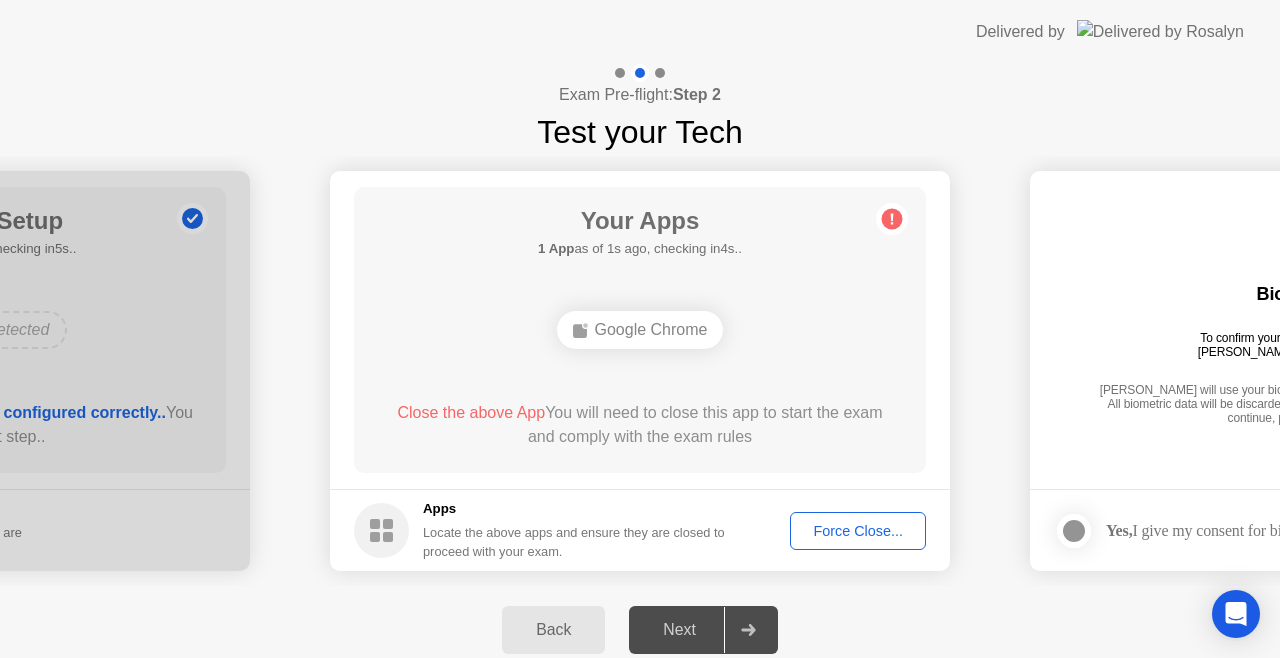 click on "Force Close..." 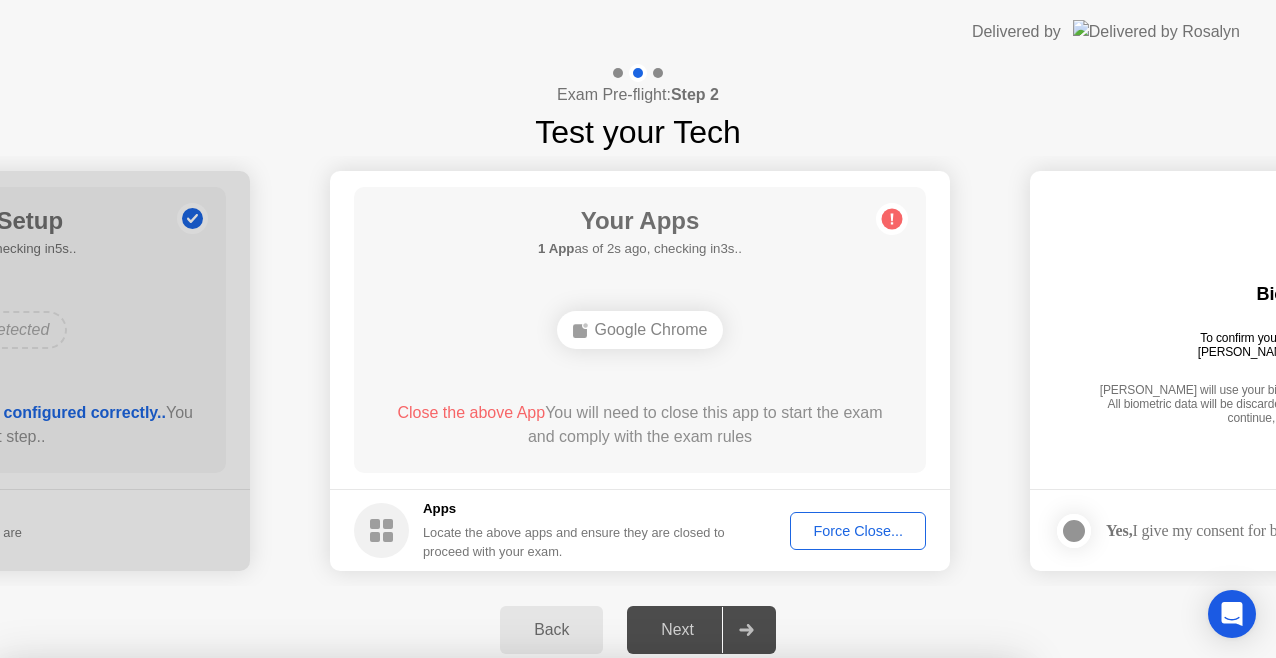 click on "Confirm" at bounding box center (577, 934) 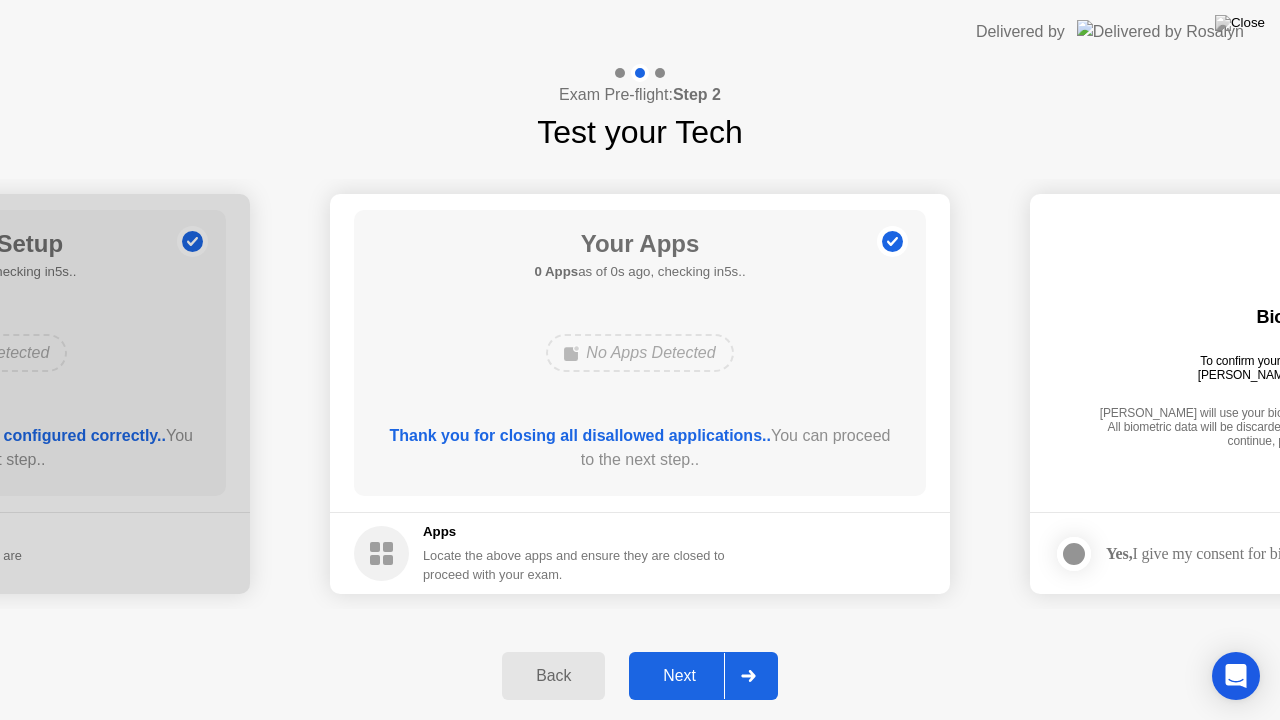 click on "Next" 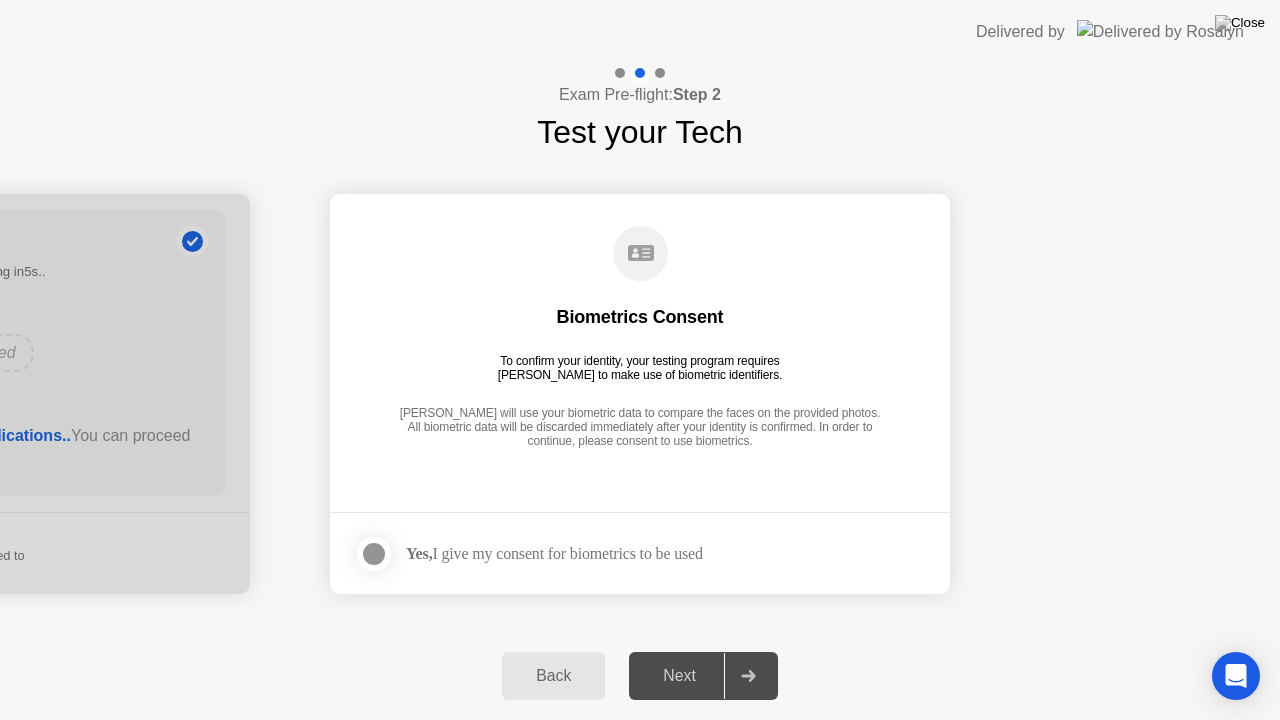 click on "Yes,  I give my consent for biometrics to be used" 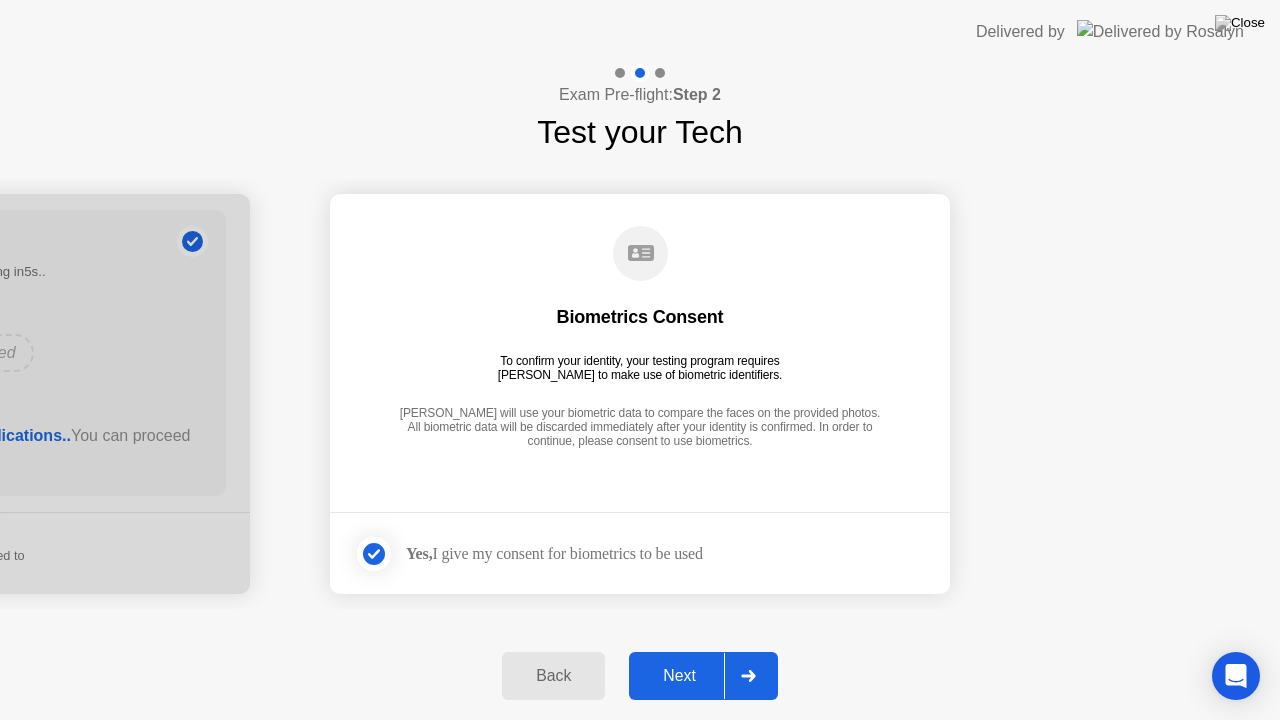 click on "Next" 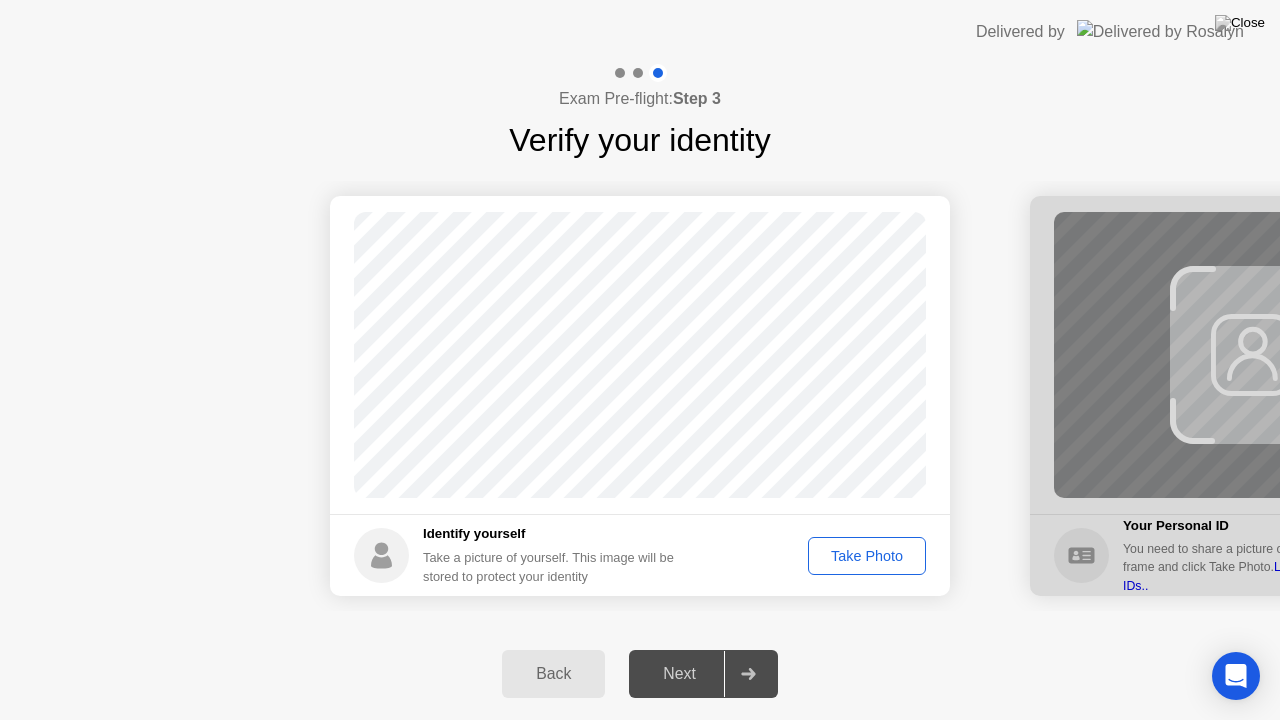 click on "Take Photo" 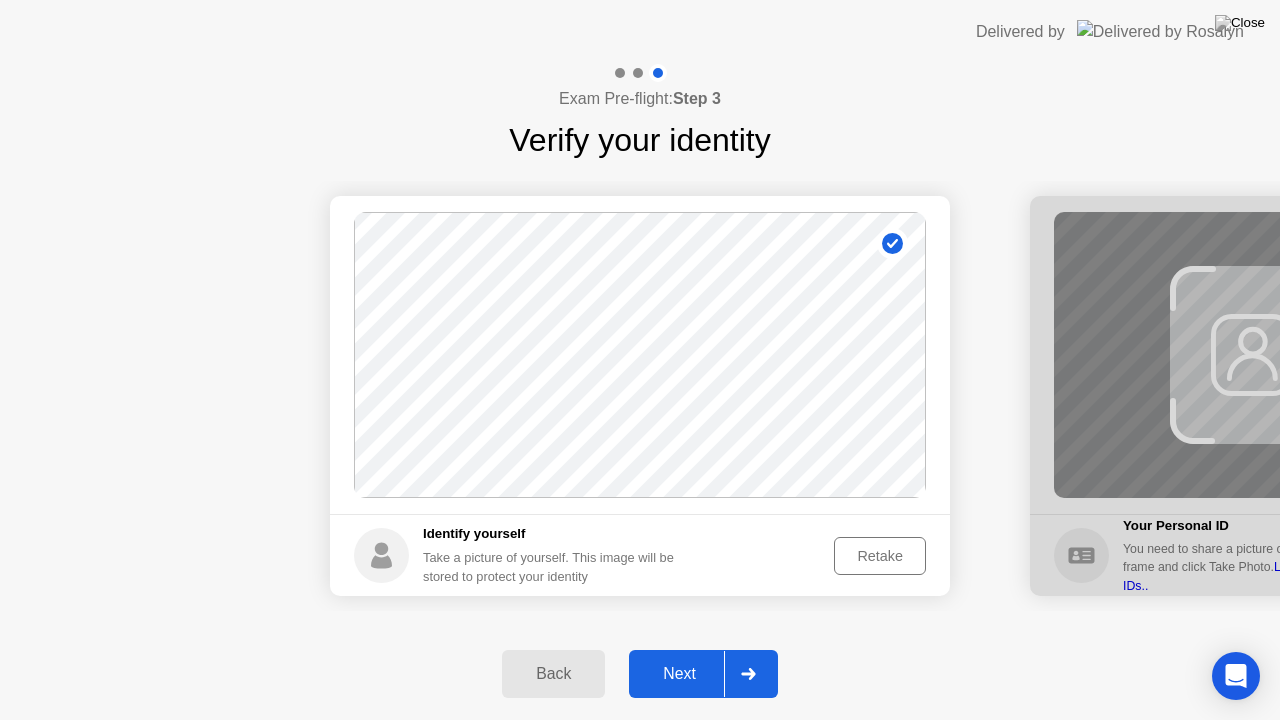 click on "Next" 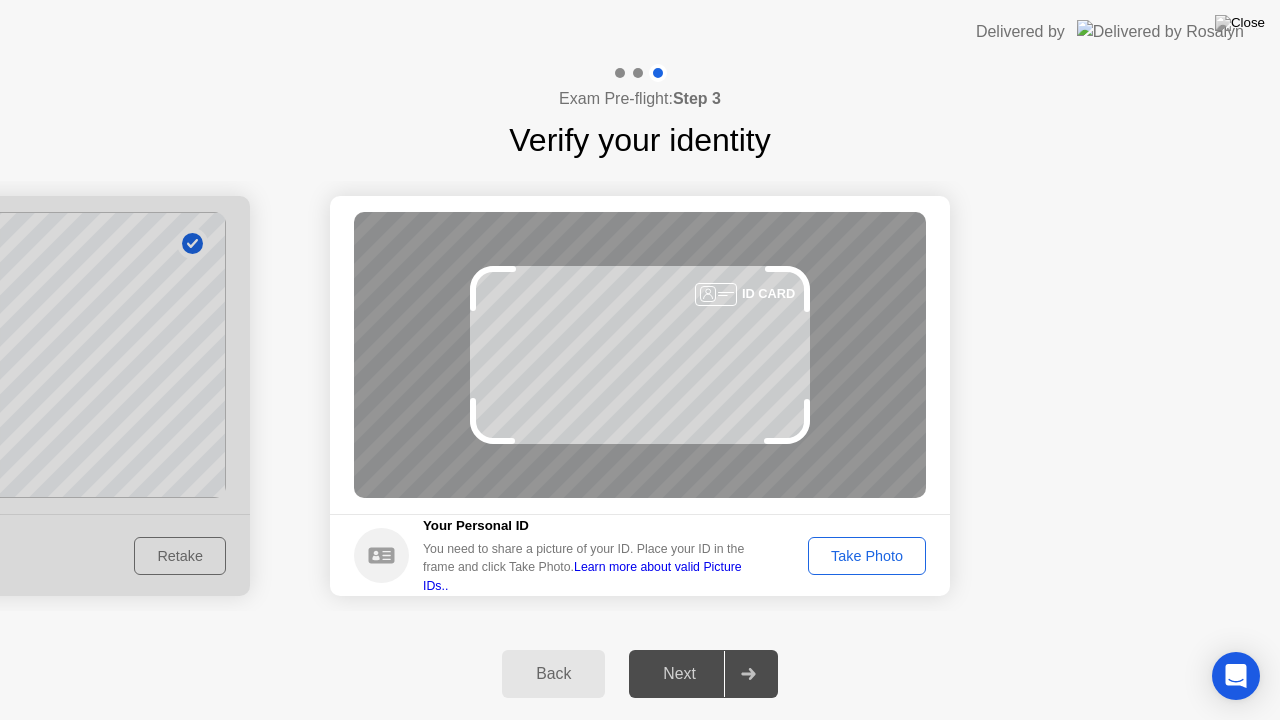 click on "Take Photo" 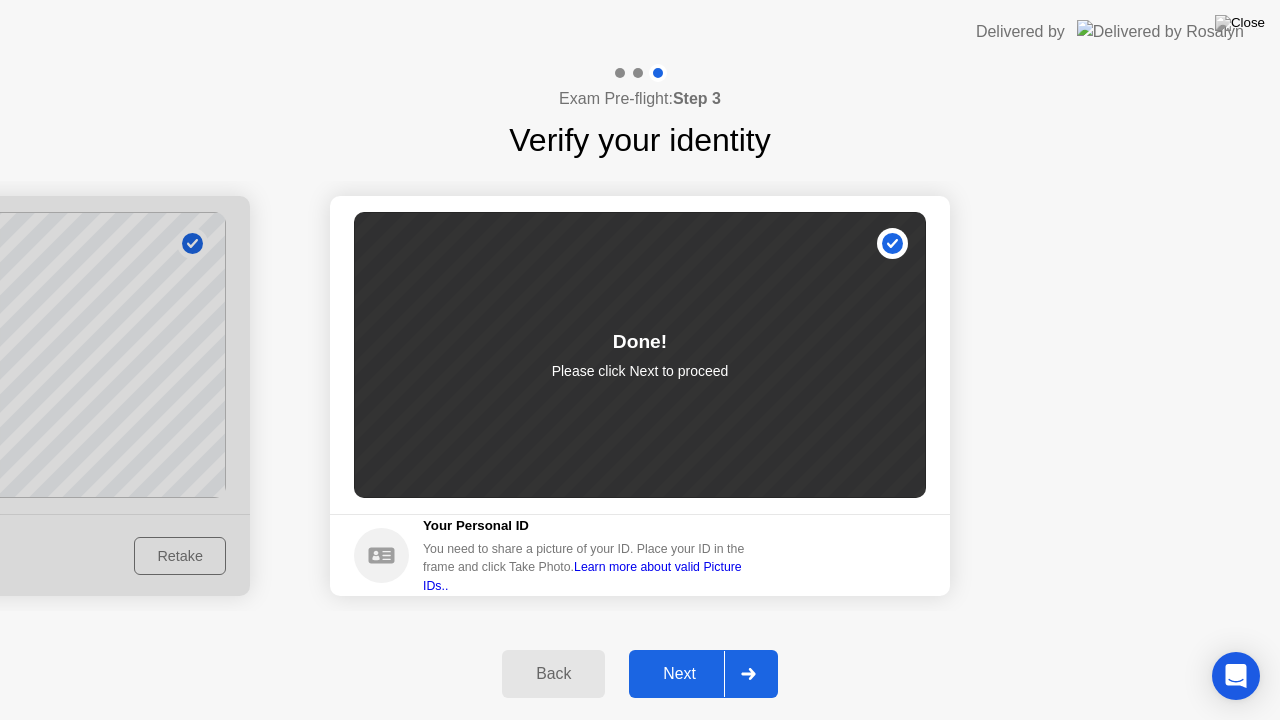 click on "Next" 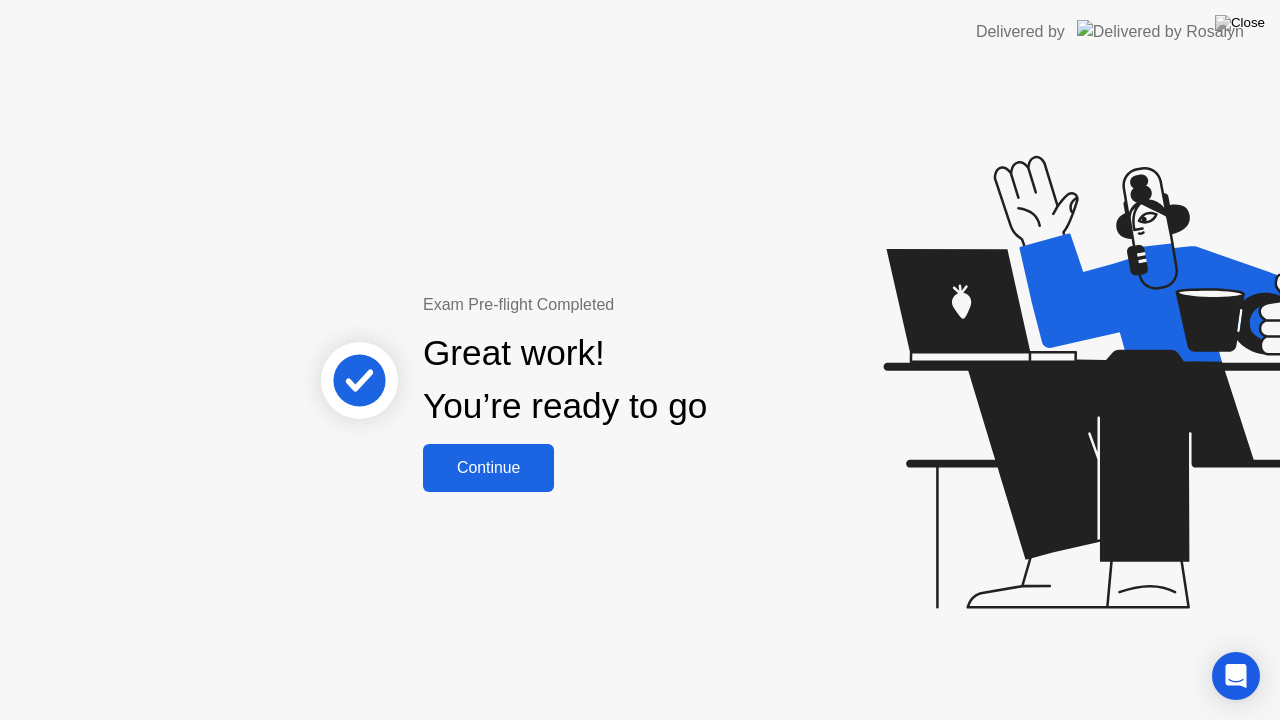 click on "Continue" 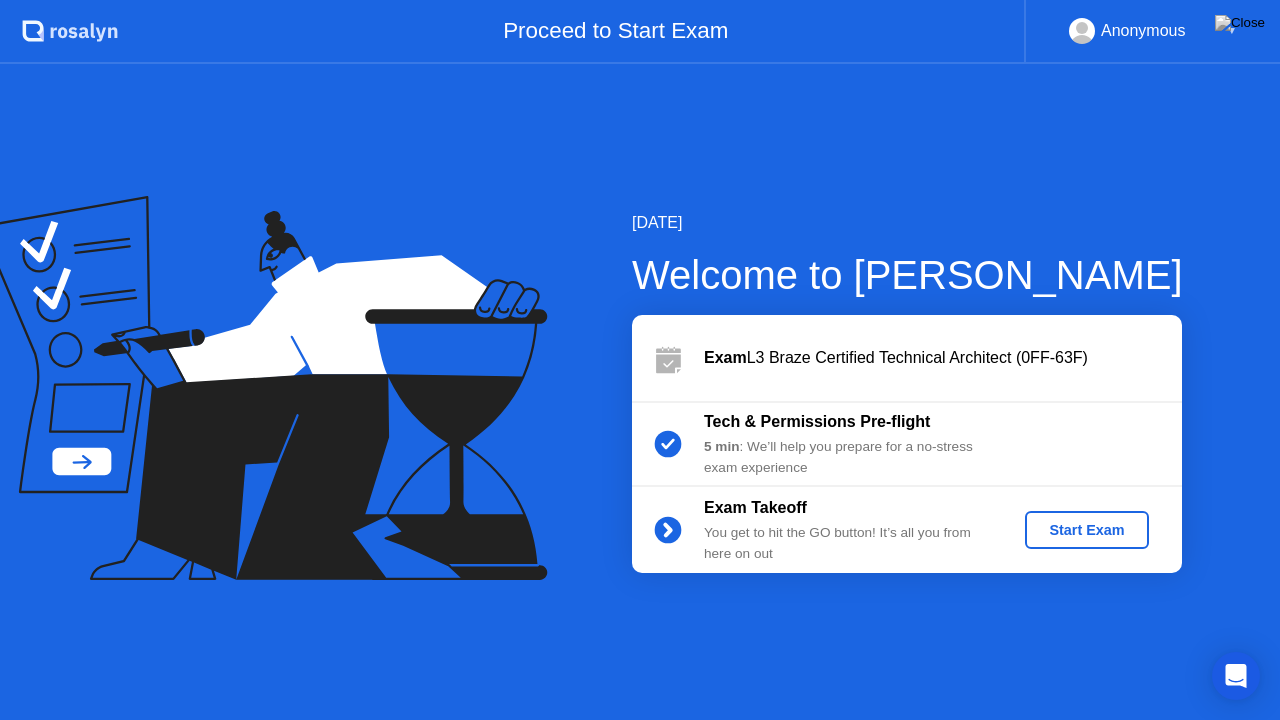 click on "Start Exam" 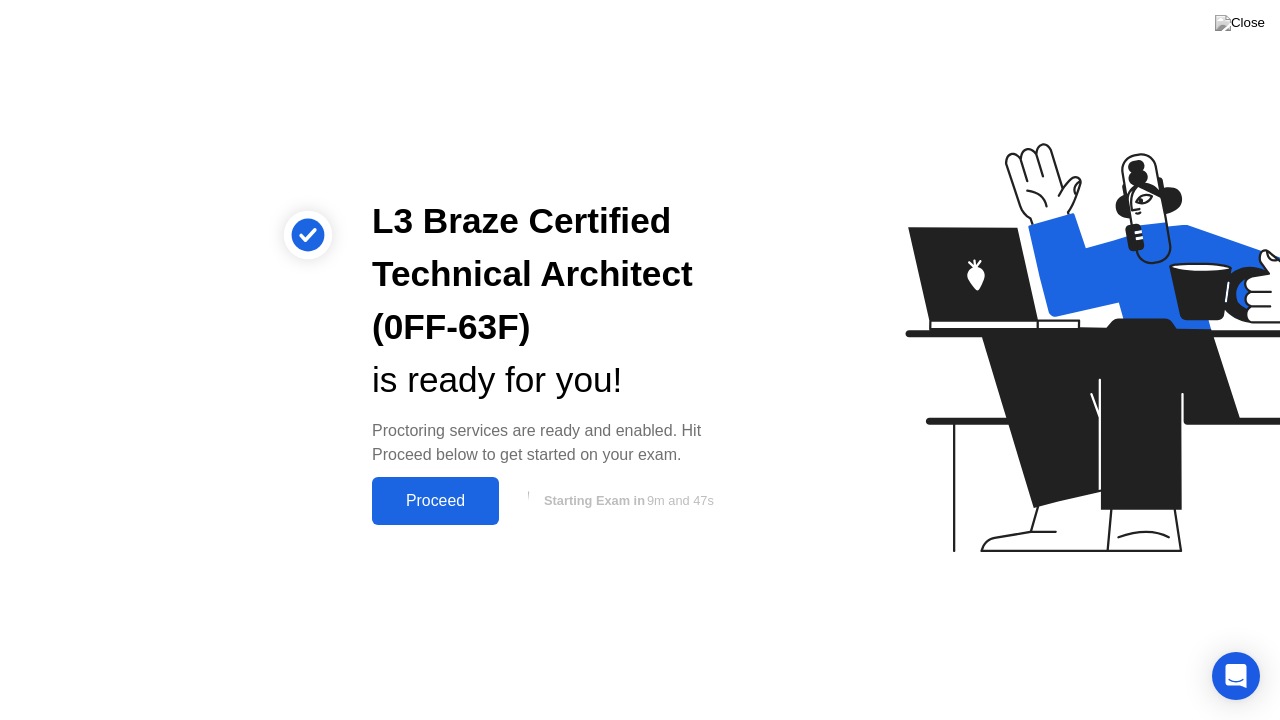 click on "Proceed" 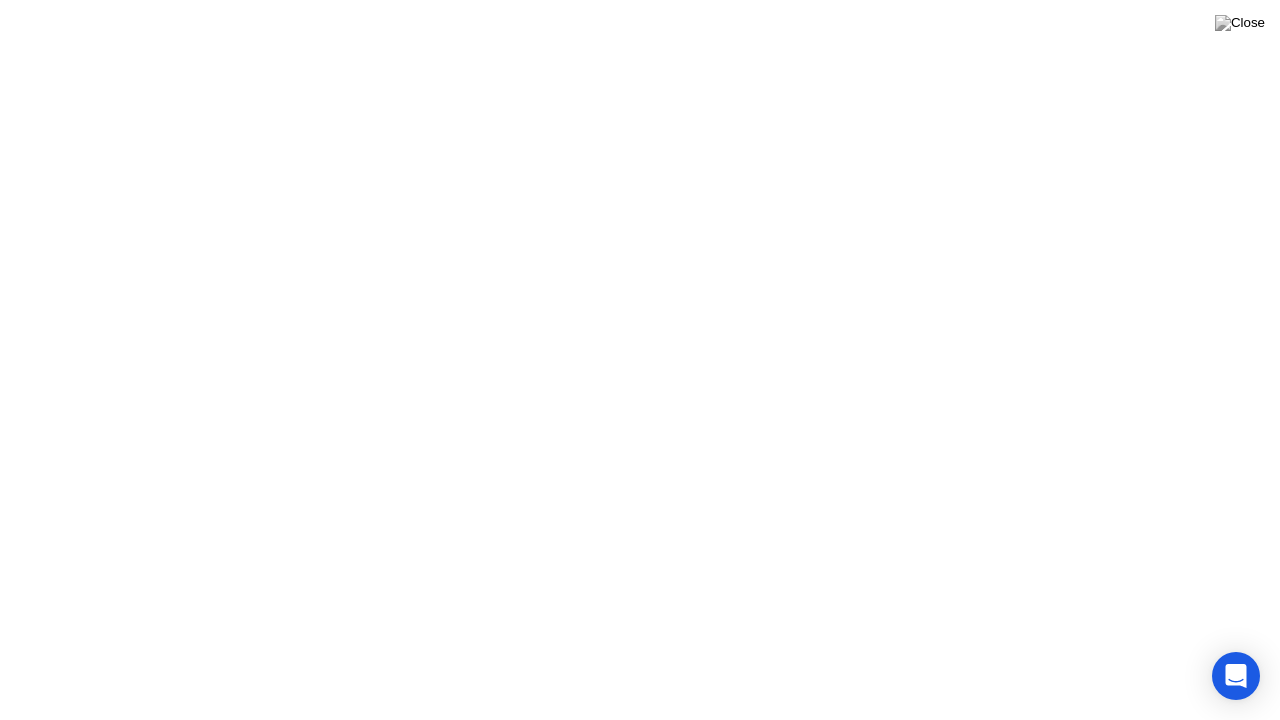 click 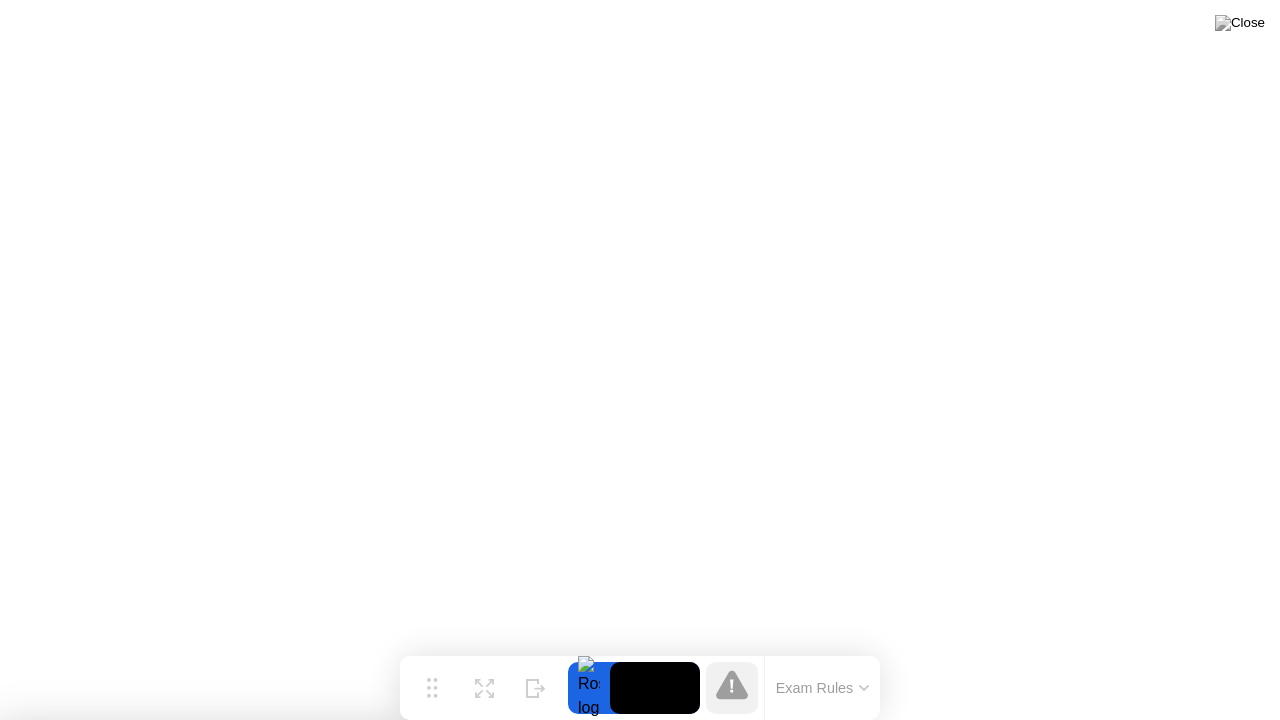 click at bounding box center (640, 720) 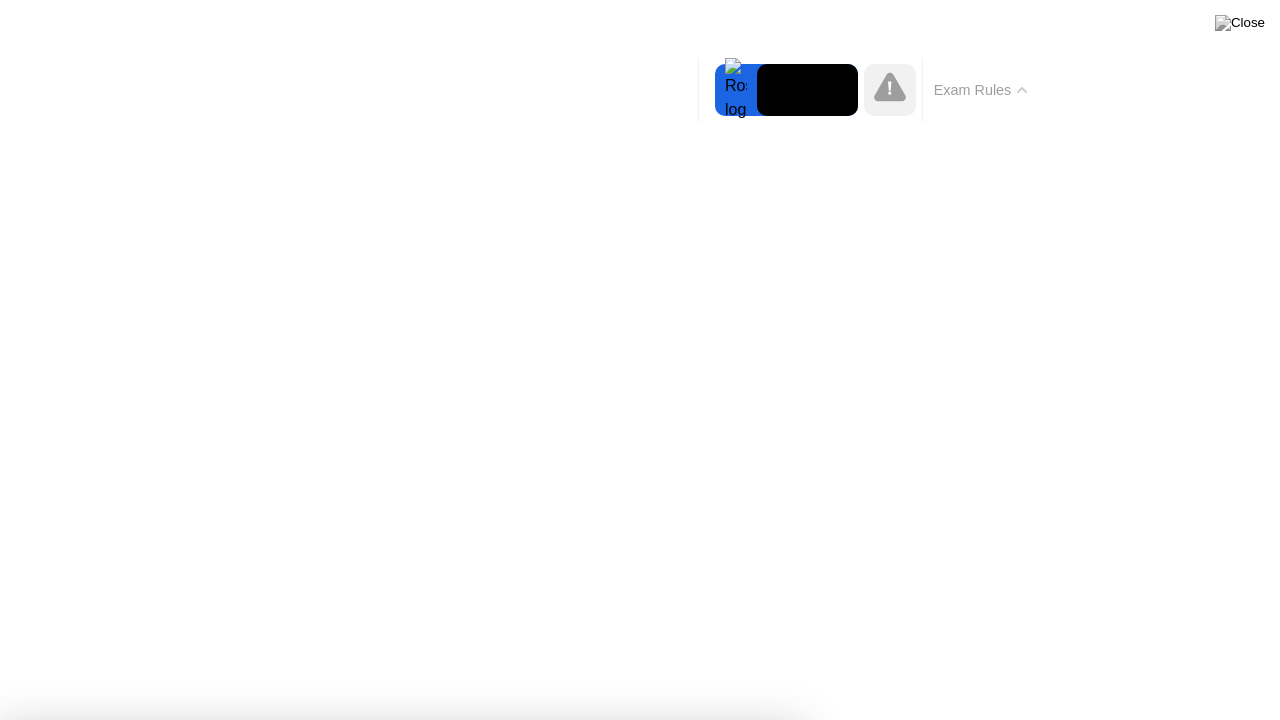 click on "Got it!" at bounding box center (537, 1734) 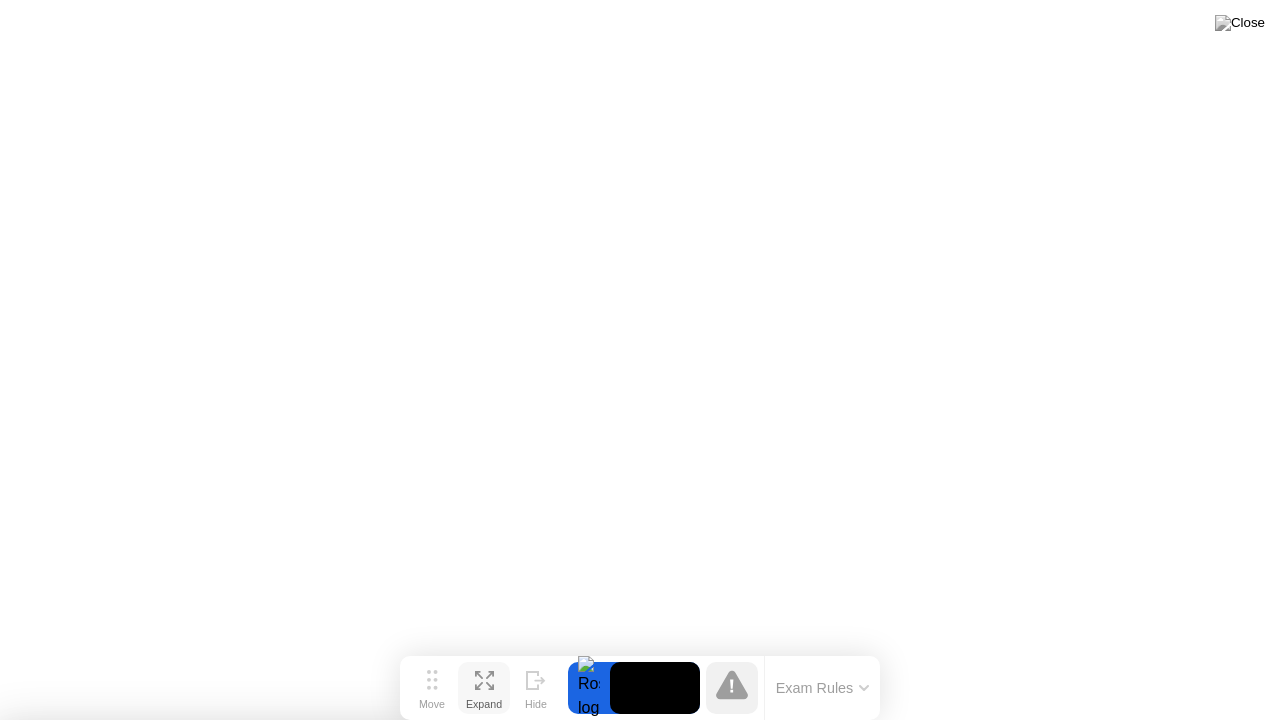 click 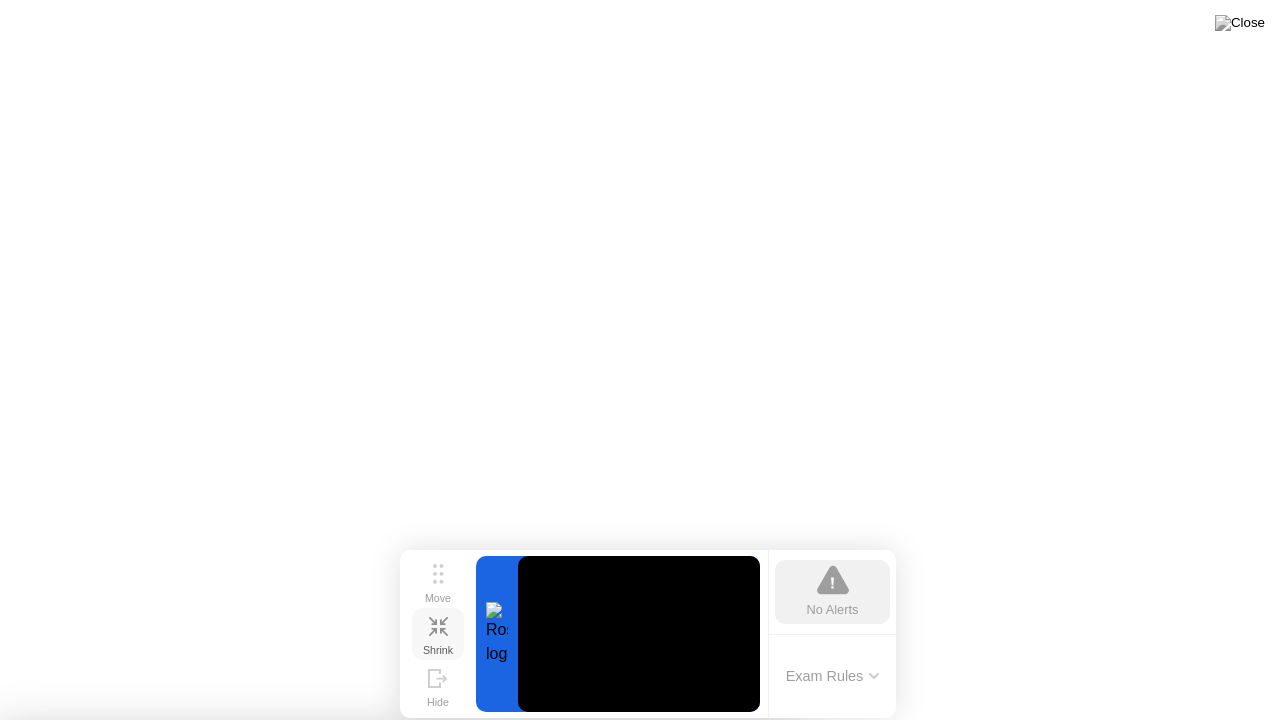 click 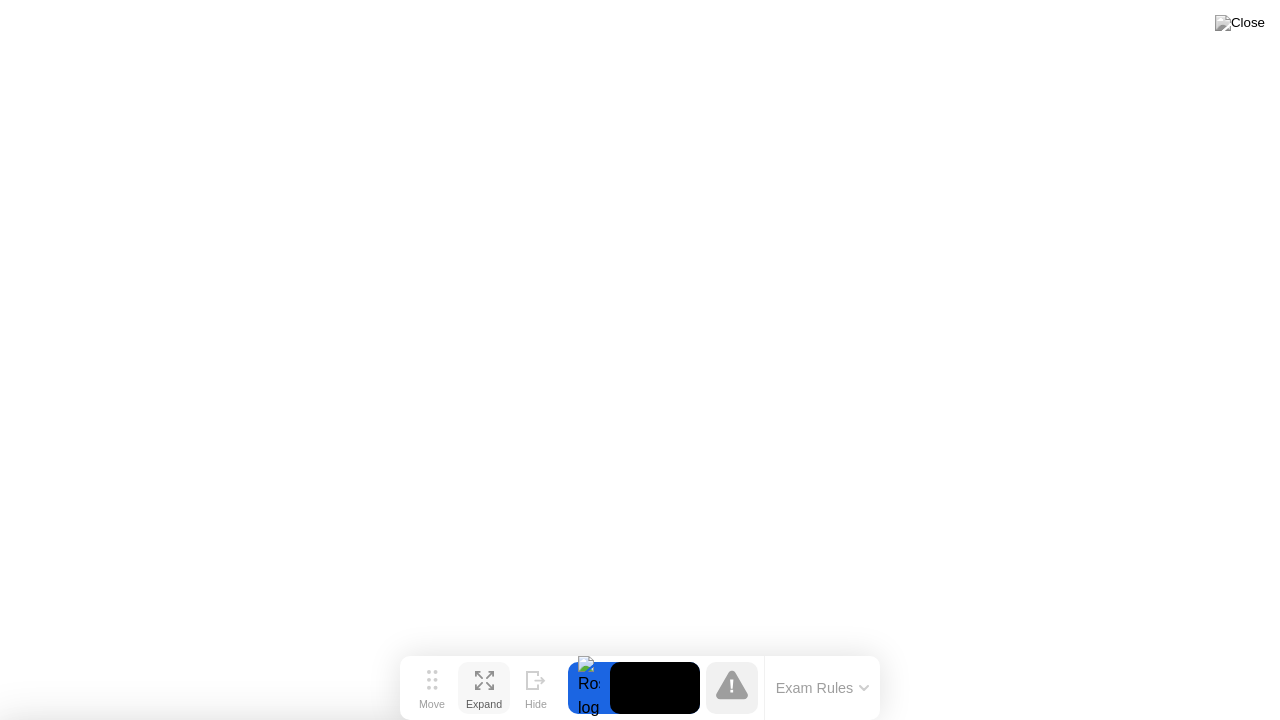 click 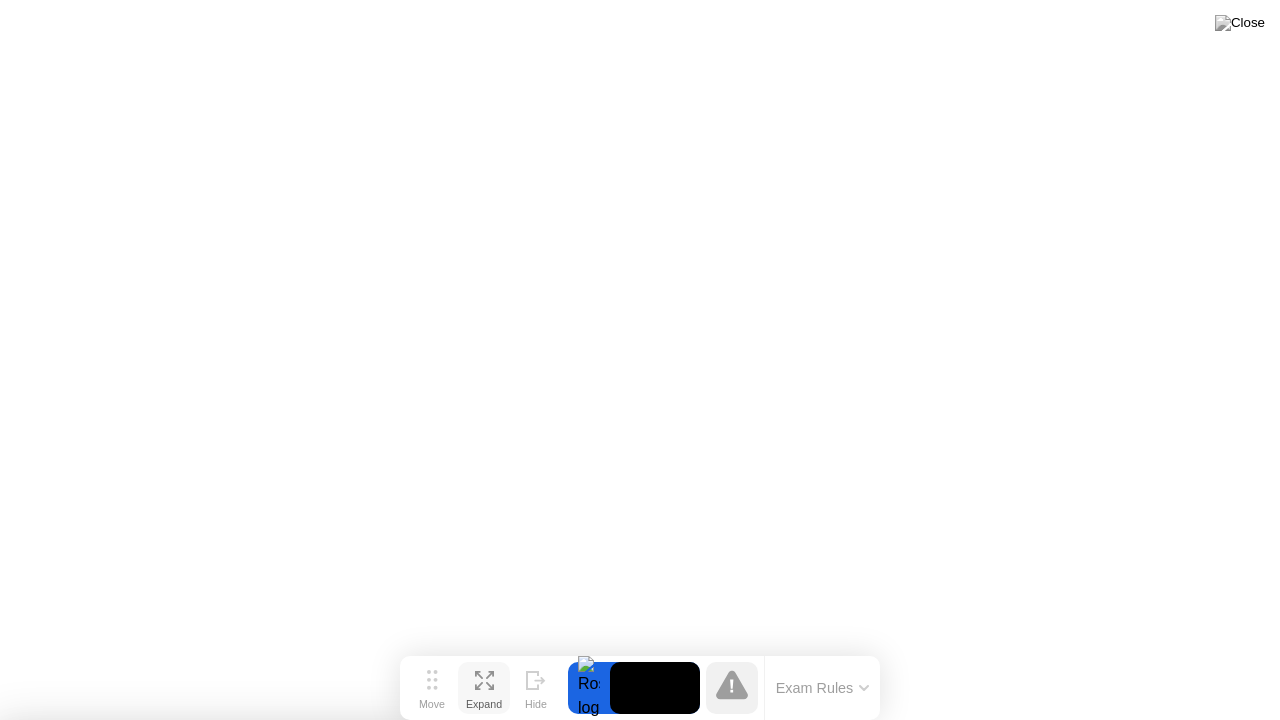 click 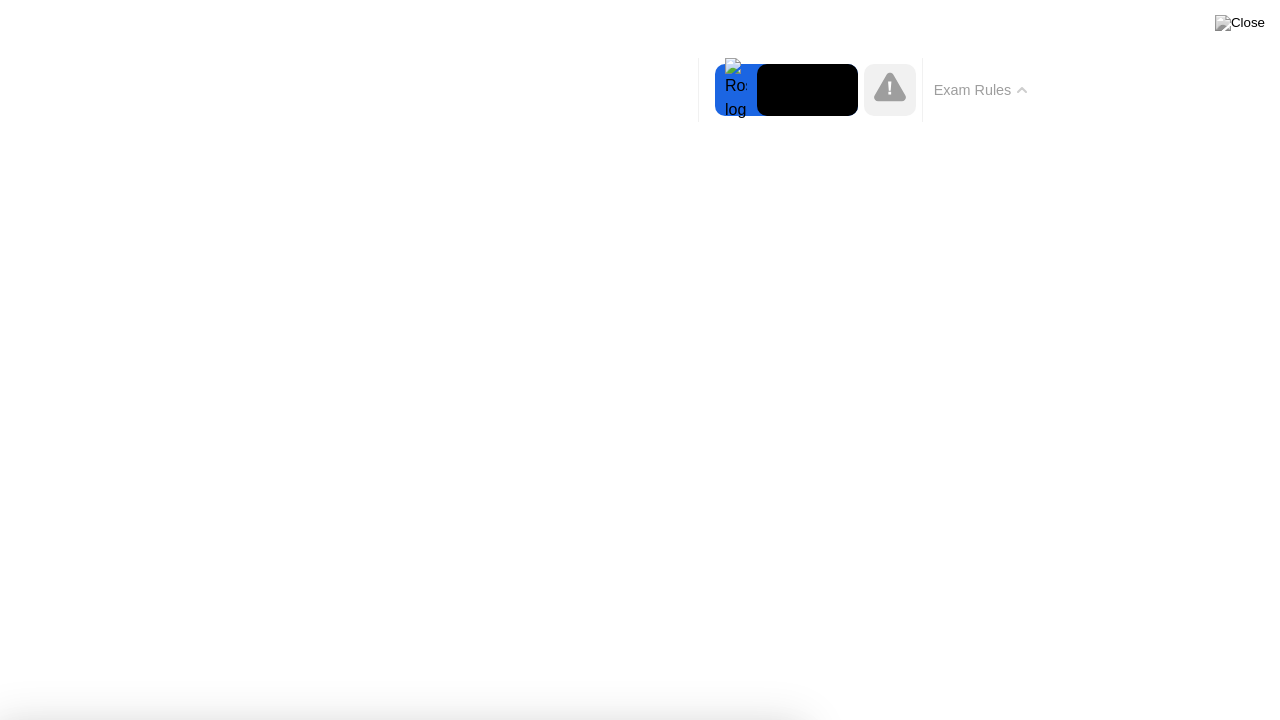 drag, startPoint x: 1048, startPoint y: 6, endPoint x: 982, endPoint y: 30, distance: 70.2282 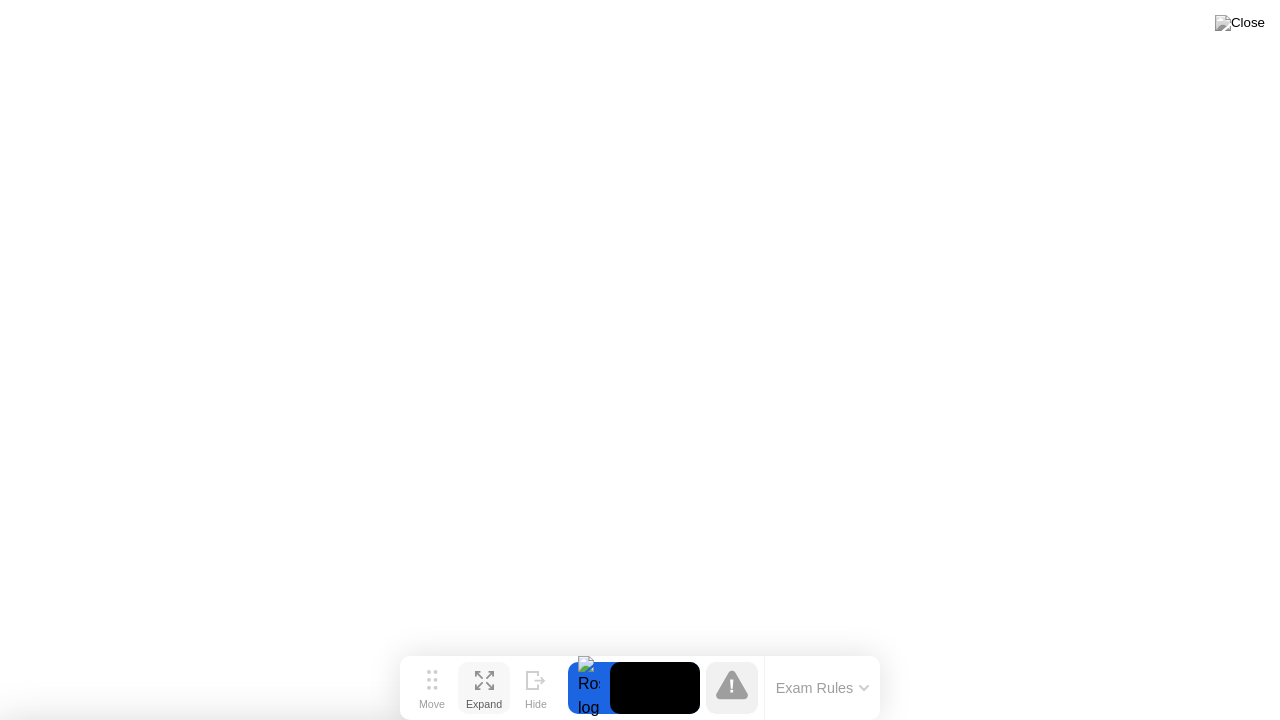 click at bounding box center [640, 1165] 